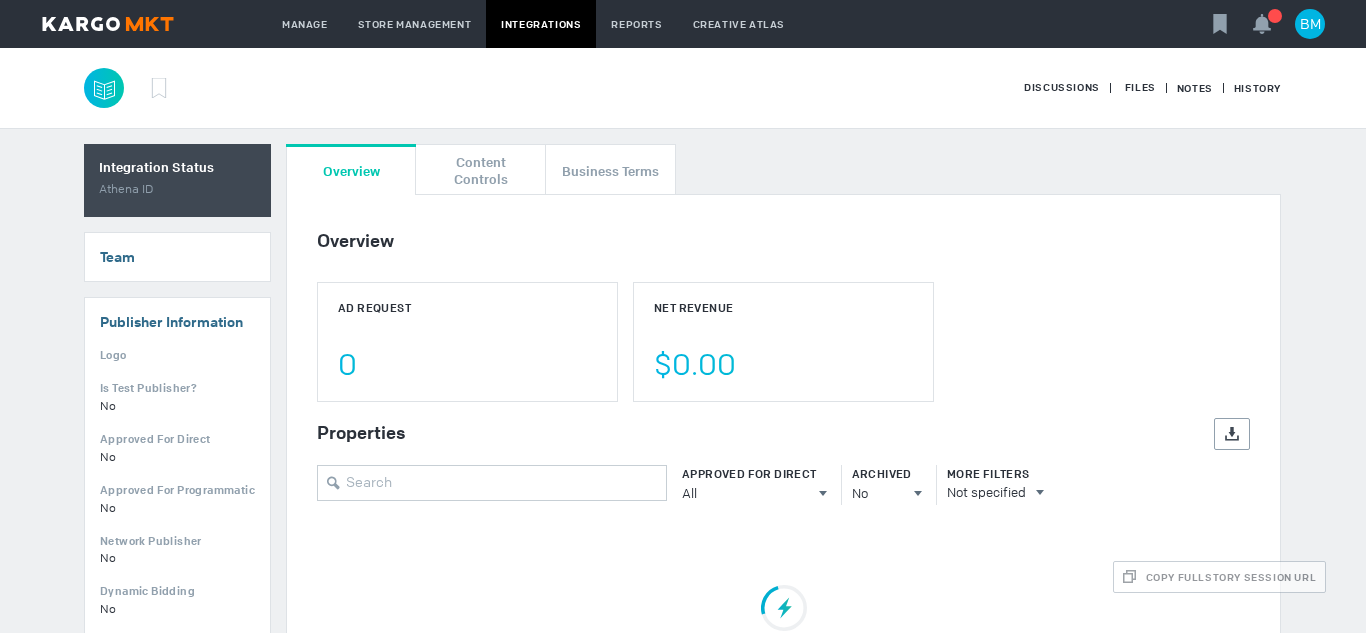 scroll, scrollTop: 0, scrollLeft: 0, axis: both 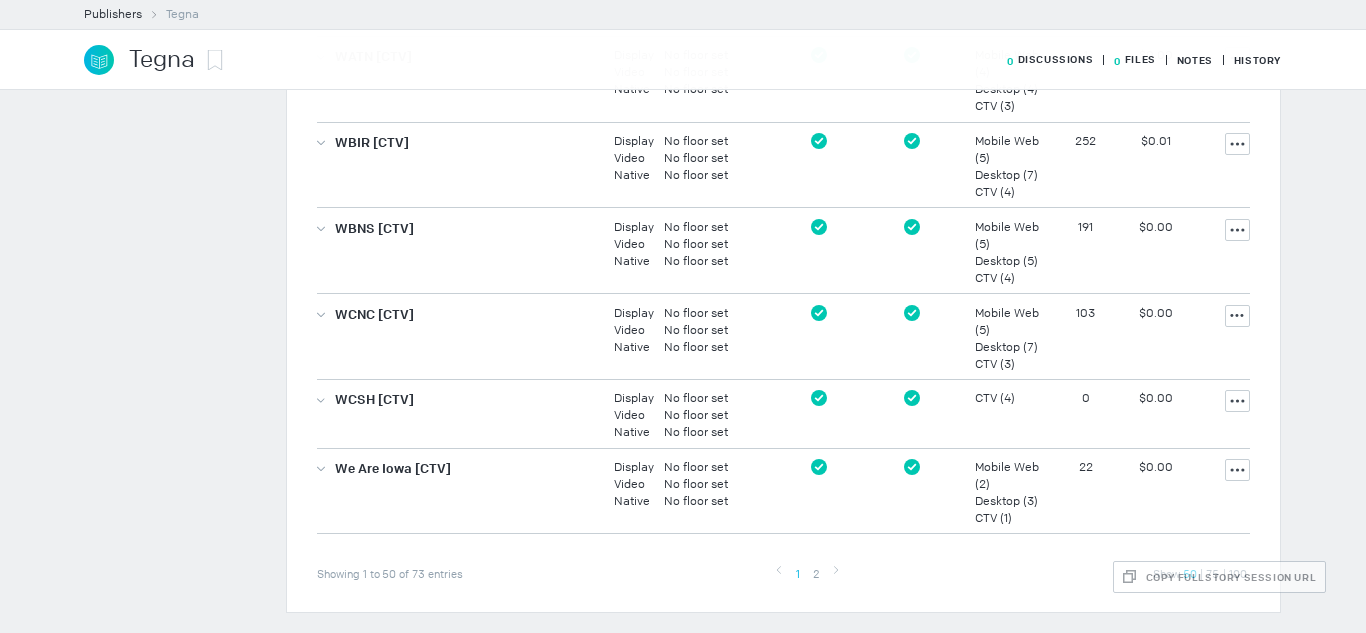 click on "2" at bounding box center [816, 574] 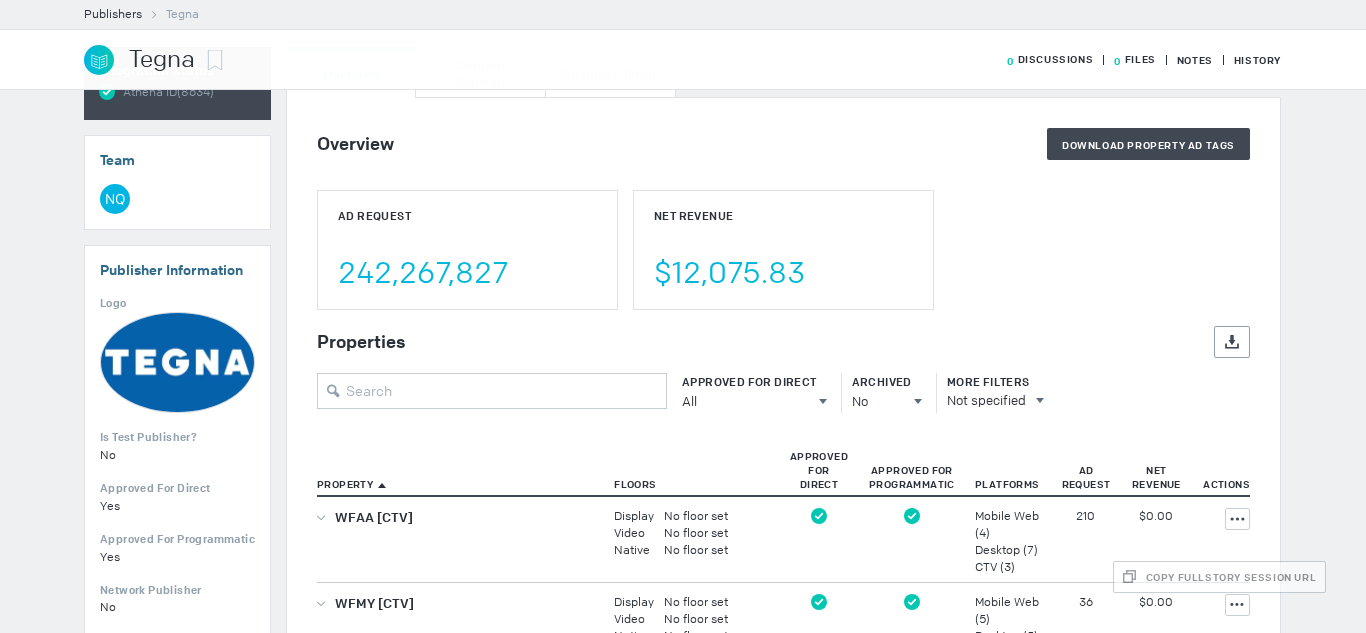 scroll, scrollTop: 300, scrollLeft: 0, axis: vertical 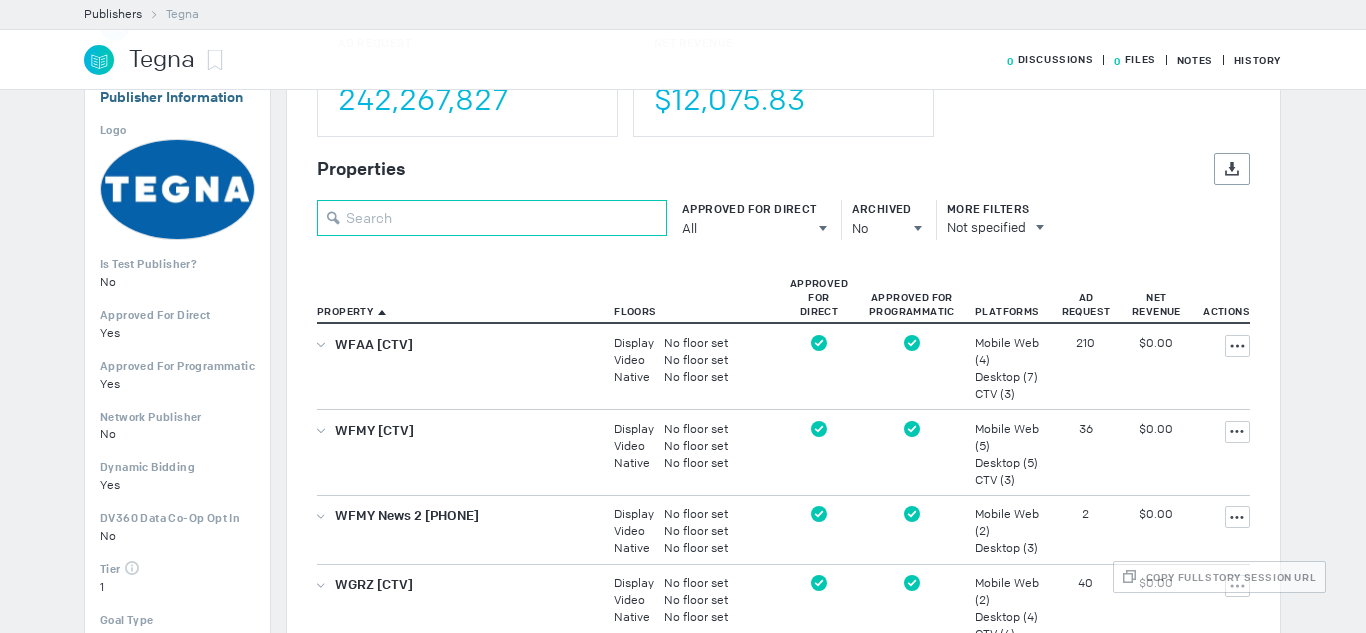 click at bounding box center [492, 218] 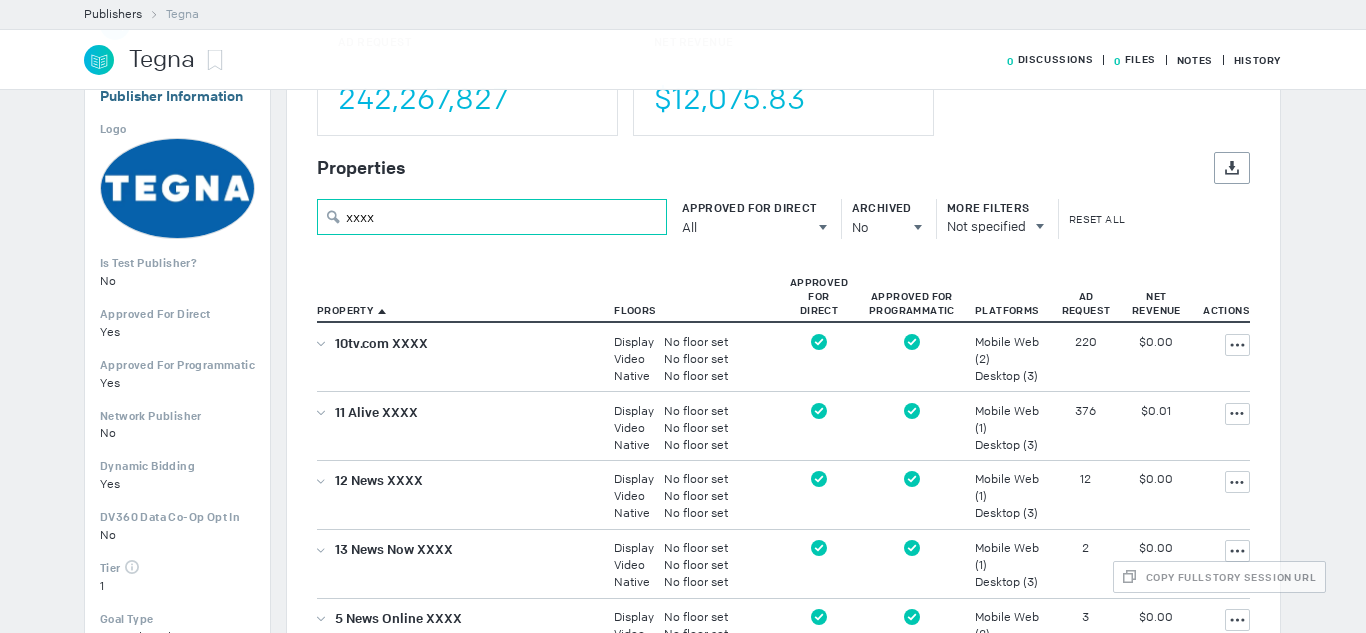 scroll, scrollTop: 300, scrollLeft: 0, axis: vertical 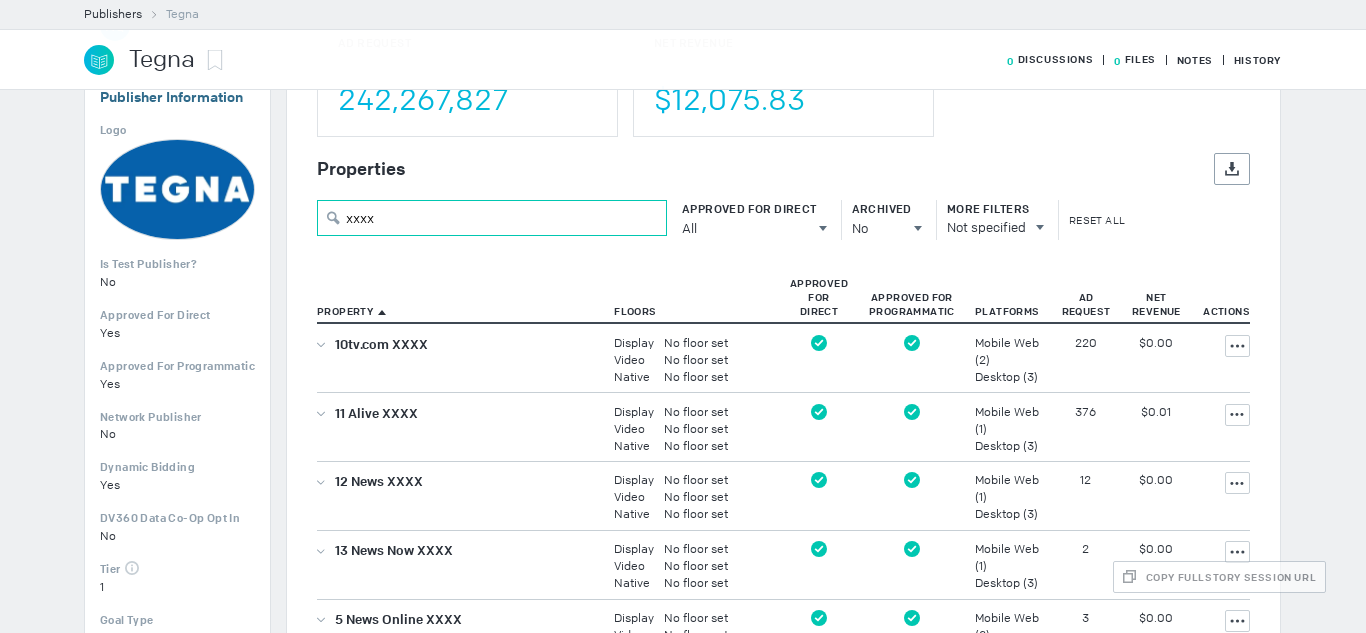 click on "xxxx" at bounding box center (492, 218) 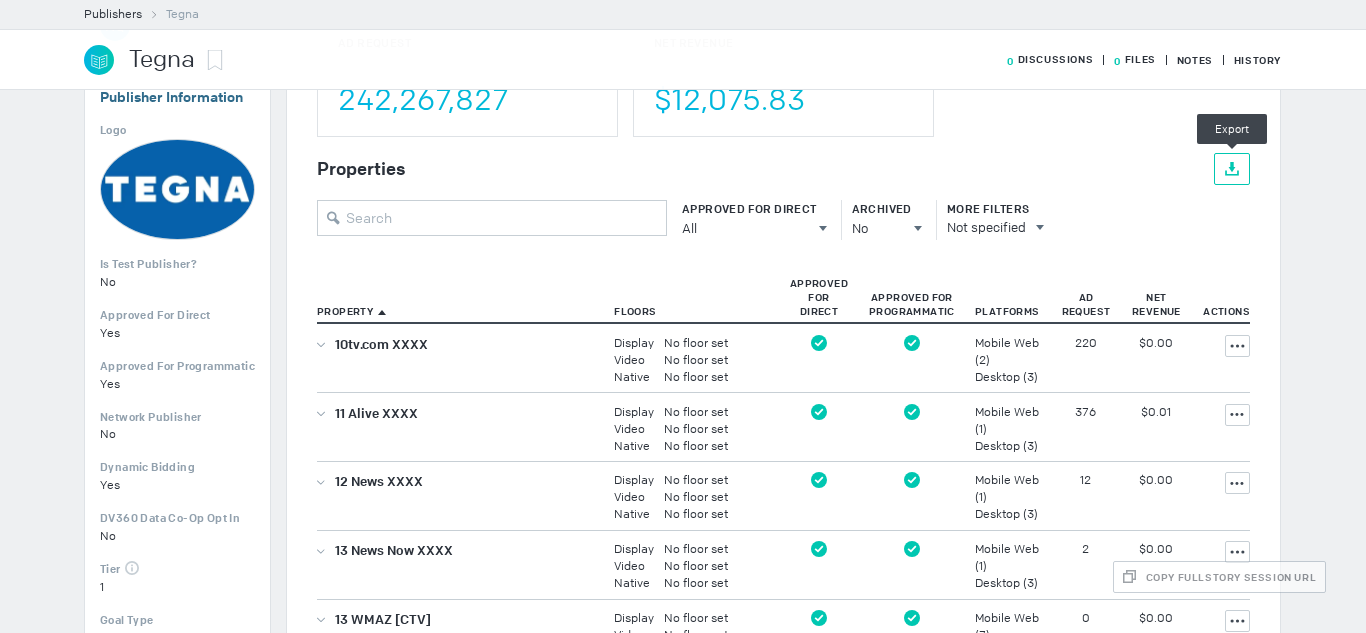 click at bounding box center (1232, 169) 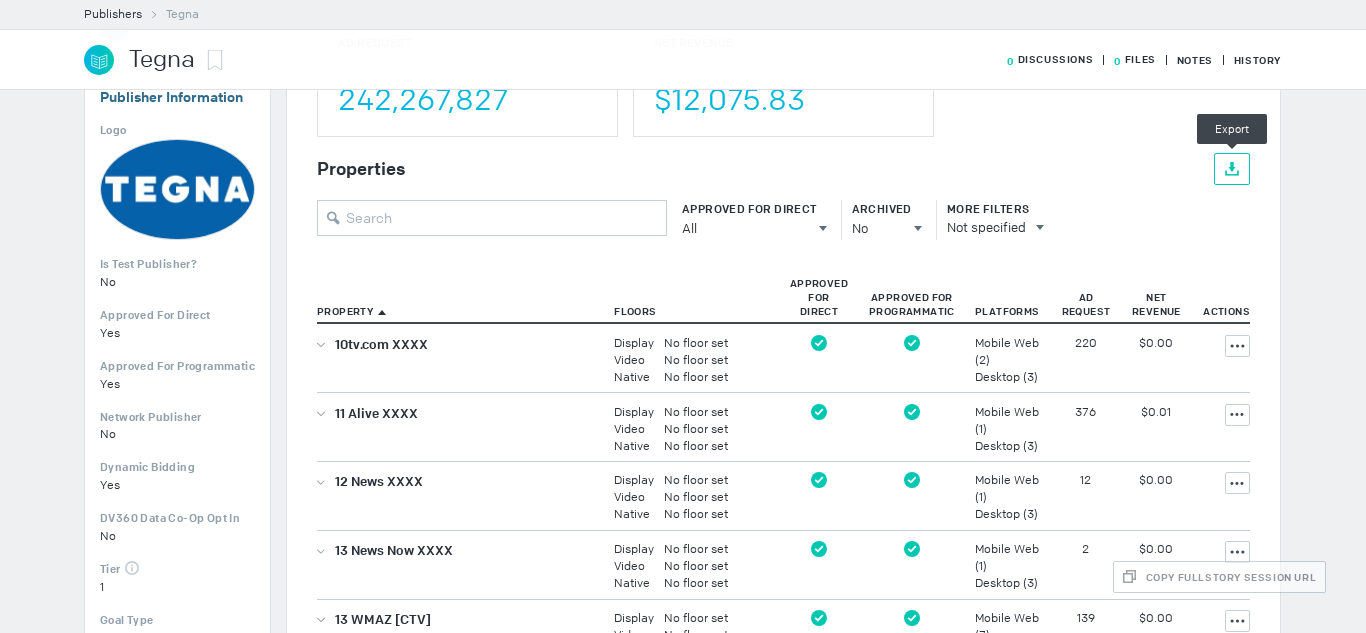 type 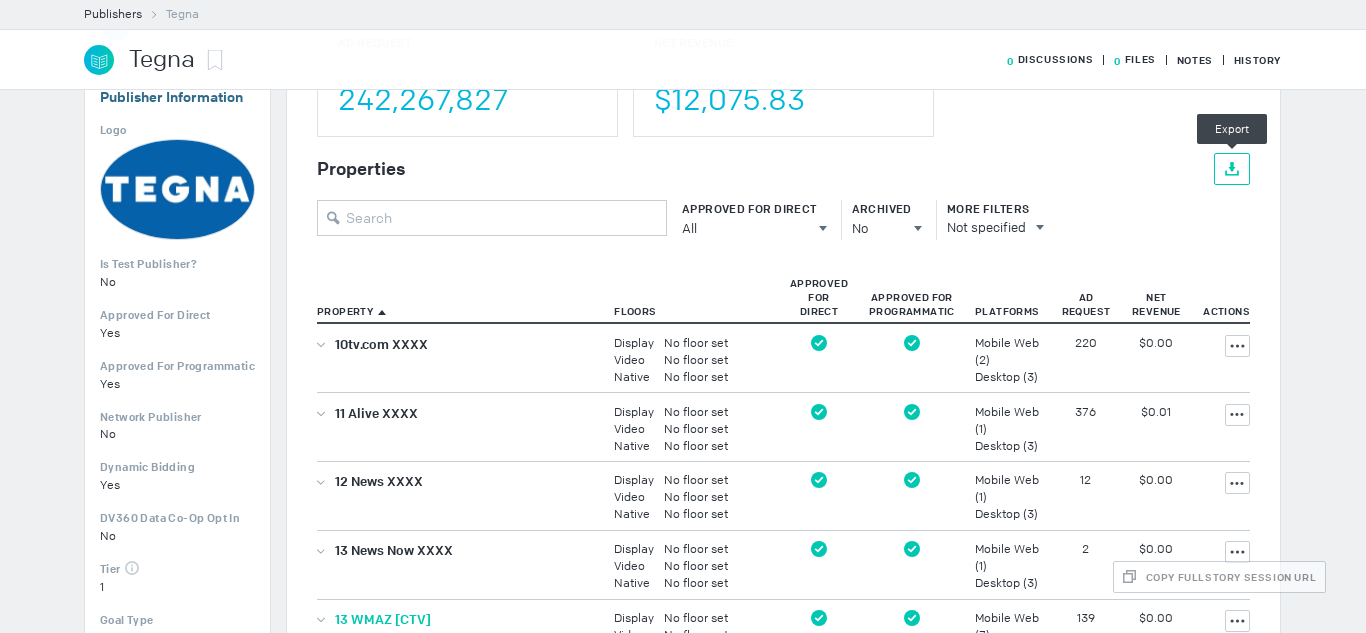 click on "13 WMAZ [CTV]" at bounding box center [383, 619] 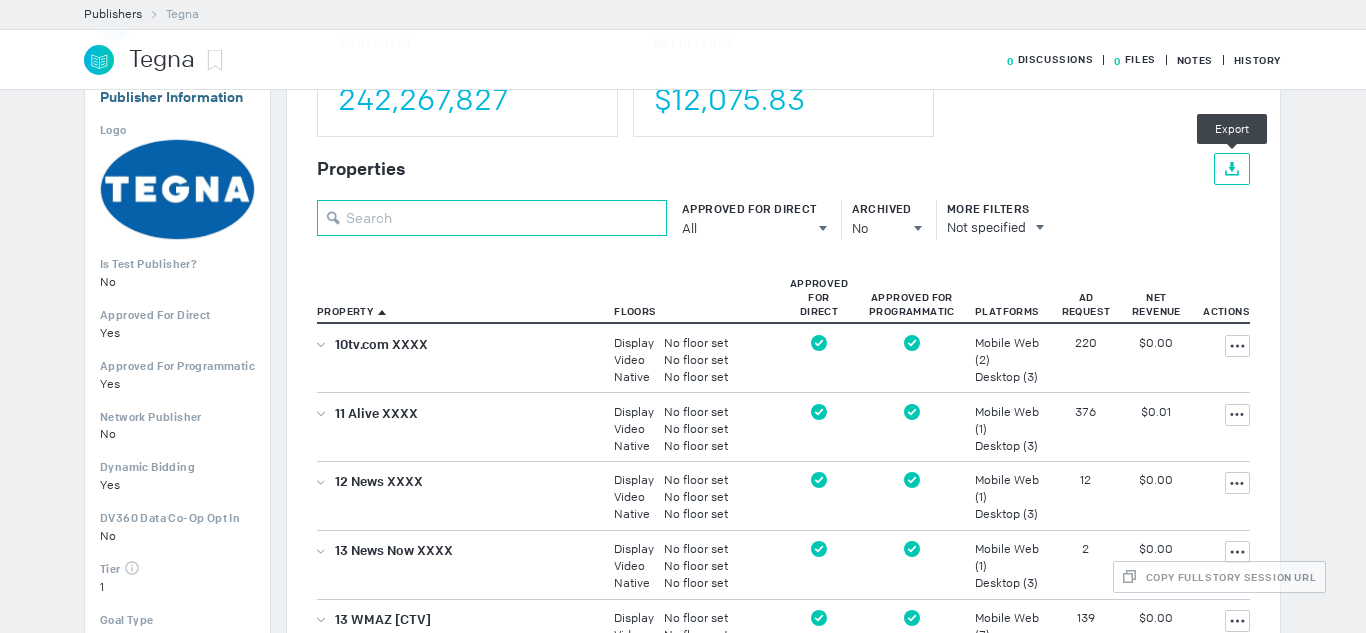click at bounding box center (492, 218) 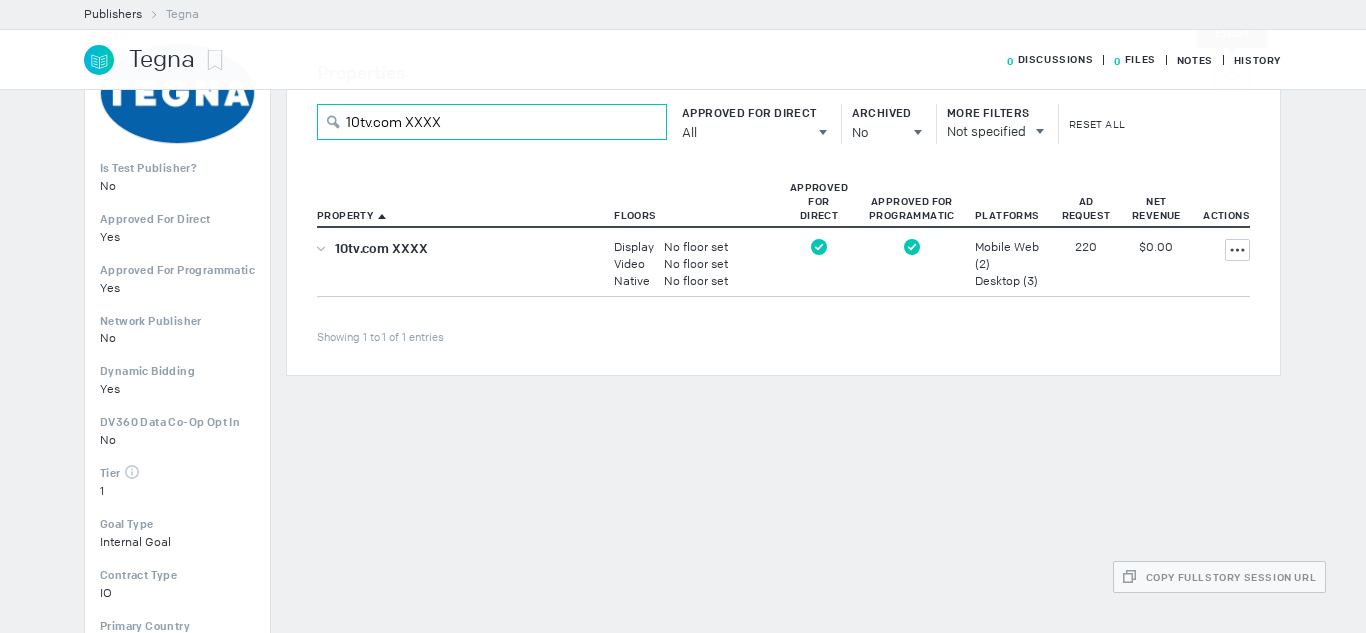 scroll, scrollTop: 447, scrollLeft: 0, axis: vertical 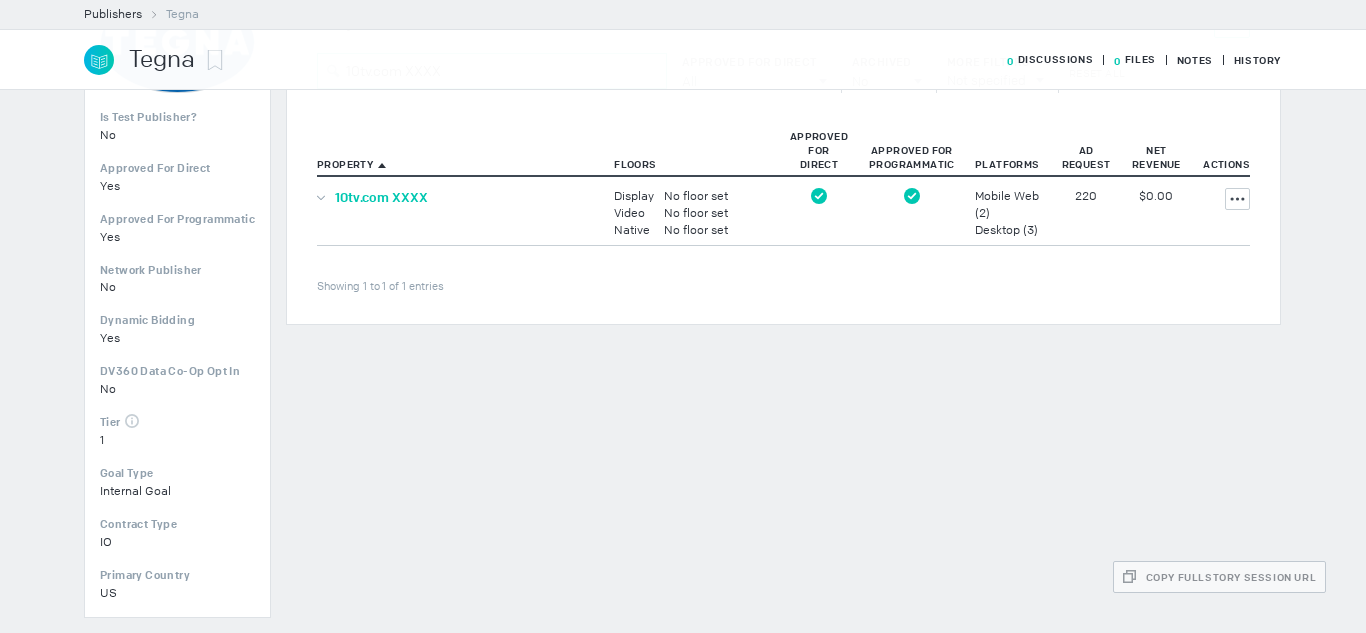 type on "10tv.com XXXX" 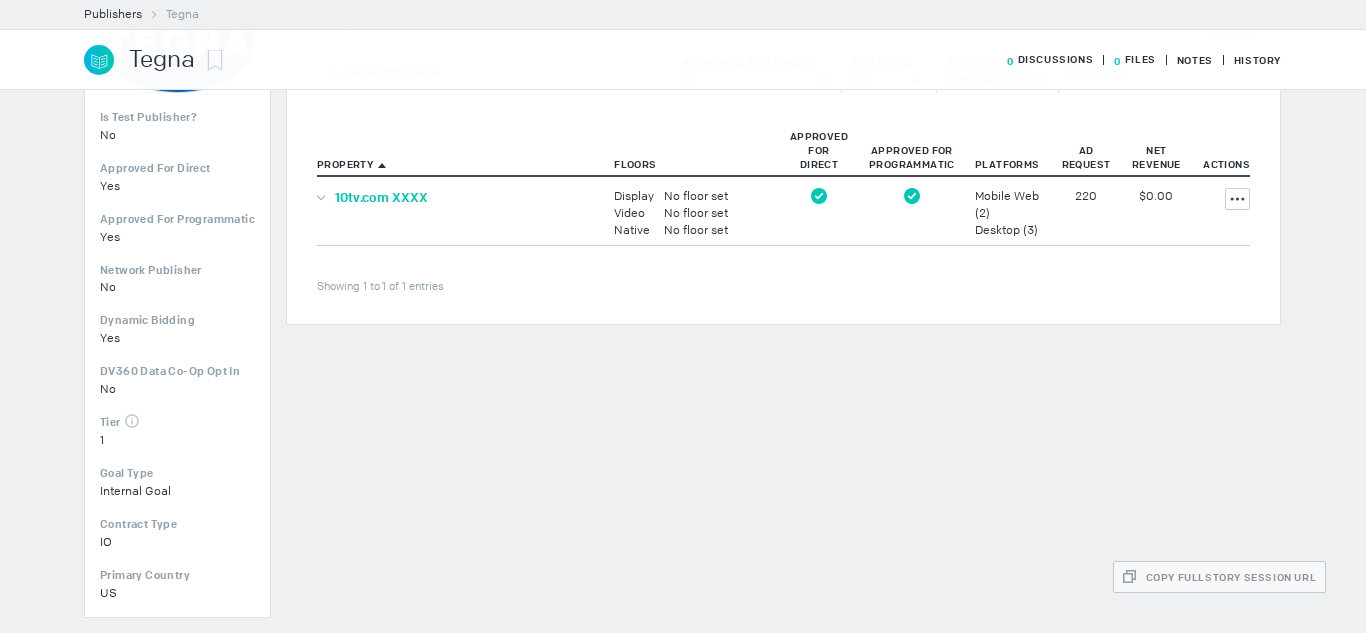 click on "10tv.com XXXX" at bounding box center (381, 197) 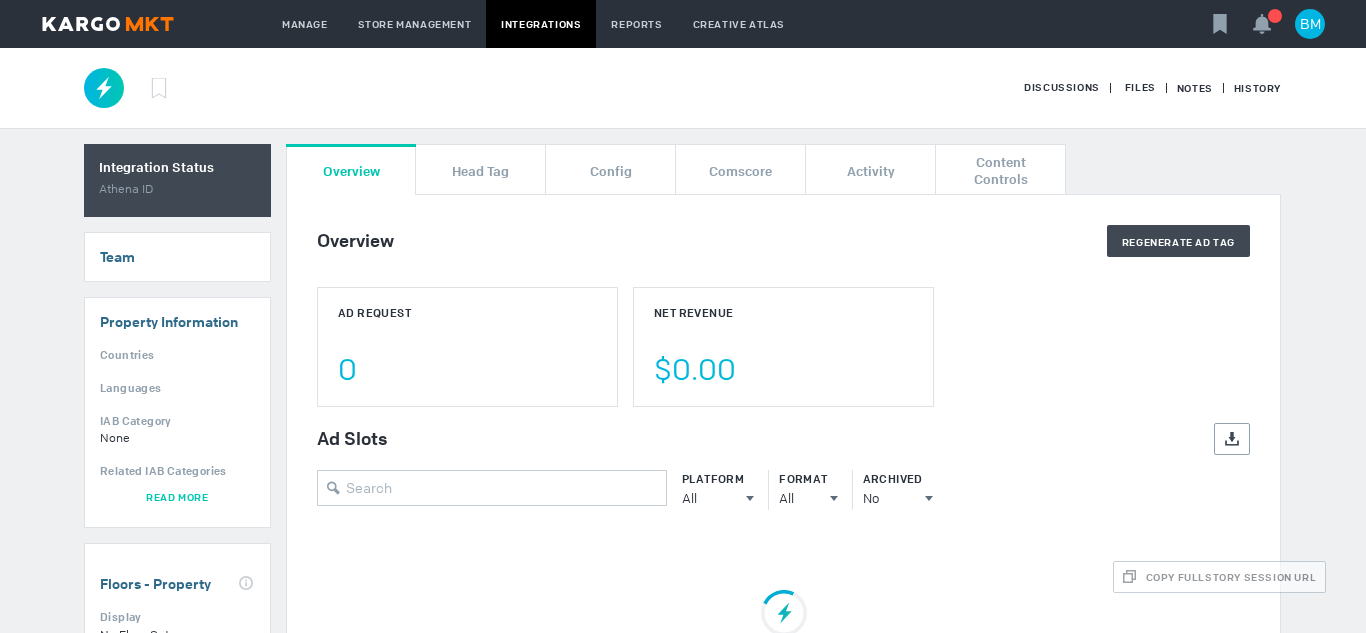 scroll, scrollTop: 0, scrollLeft: 0, axis: both 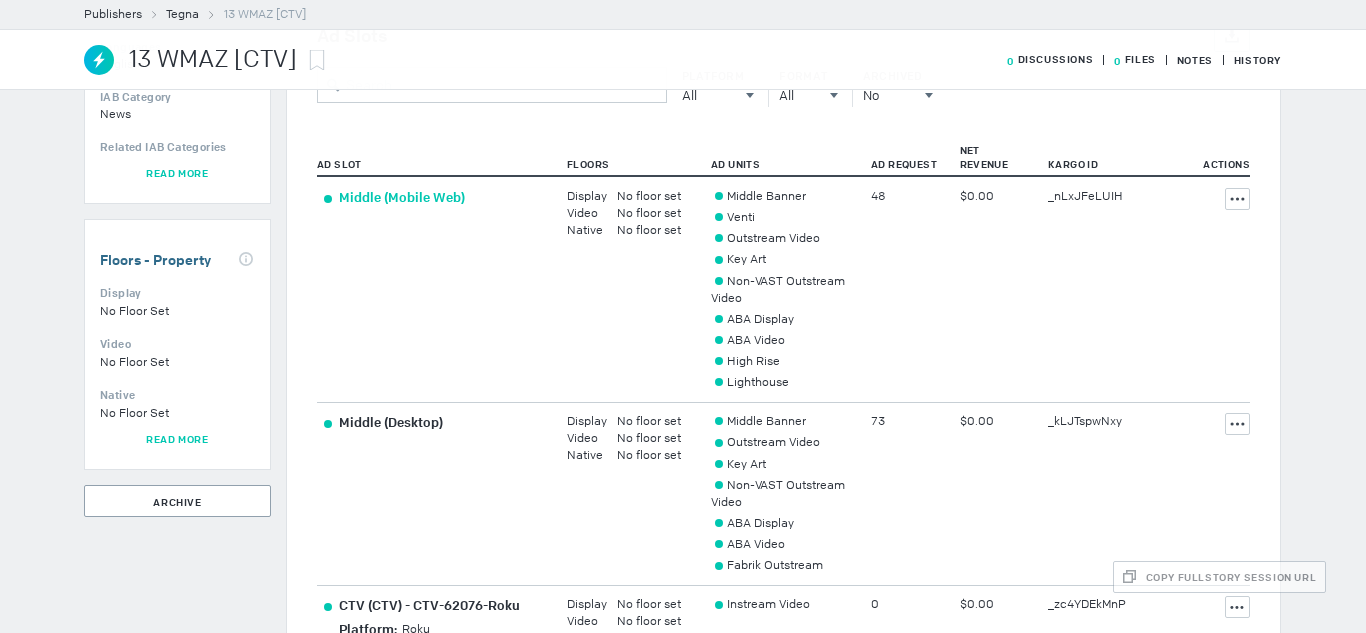 click on "Middle (Mobile Web)" at bounding box center [402, 197] 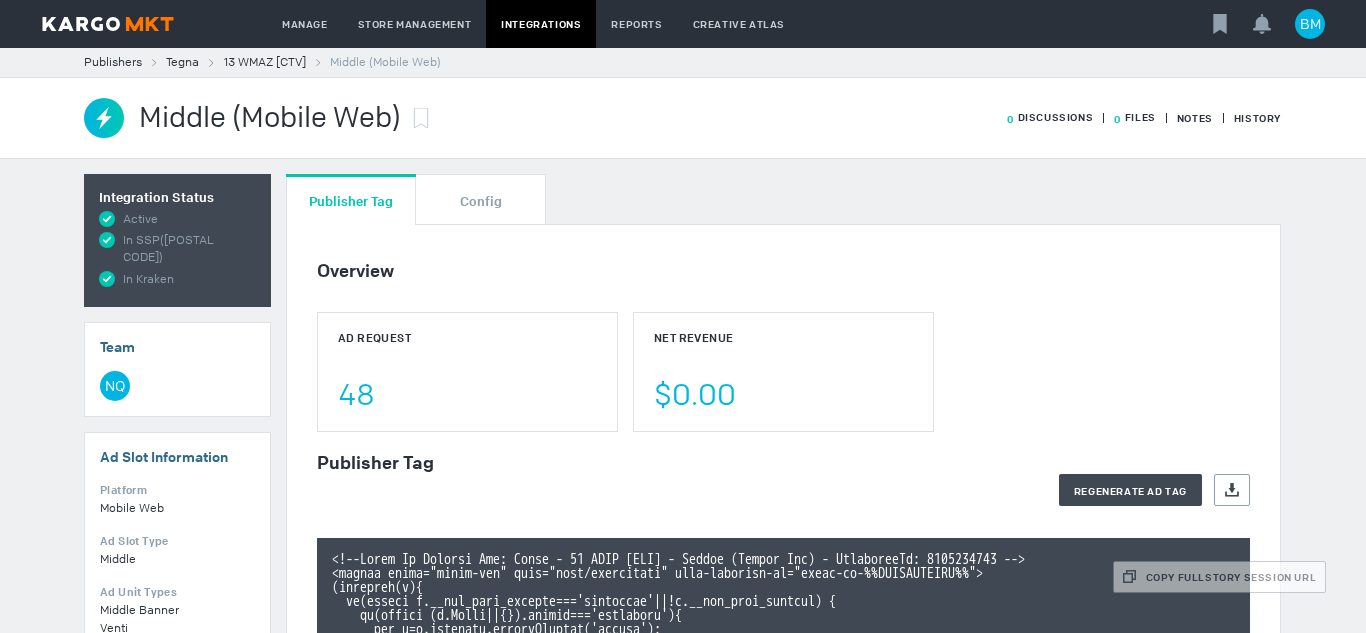 scroll, scrollTop: 0, scrollLeft: 0, axis: both 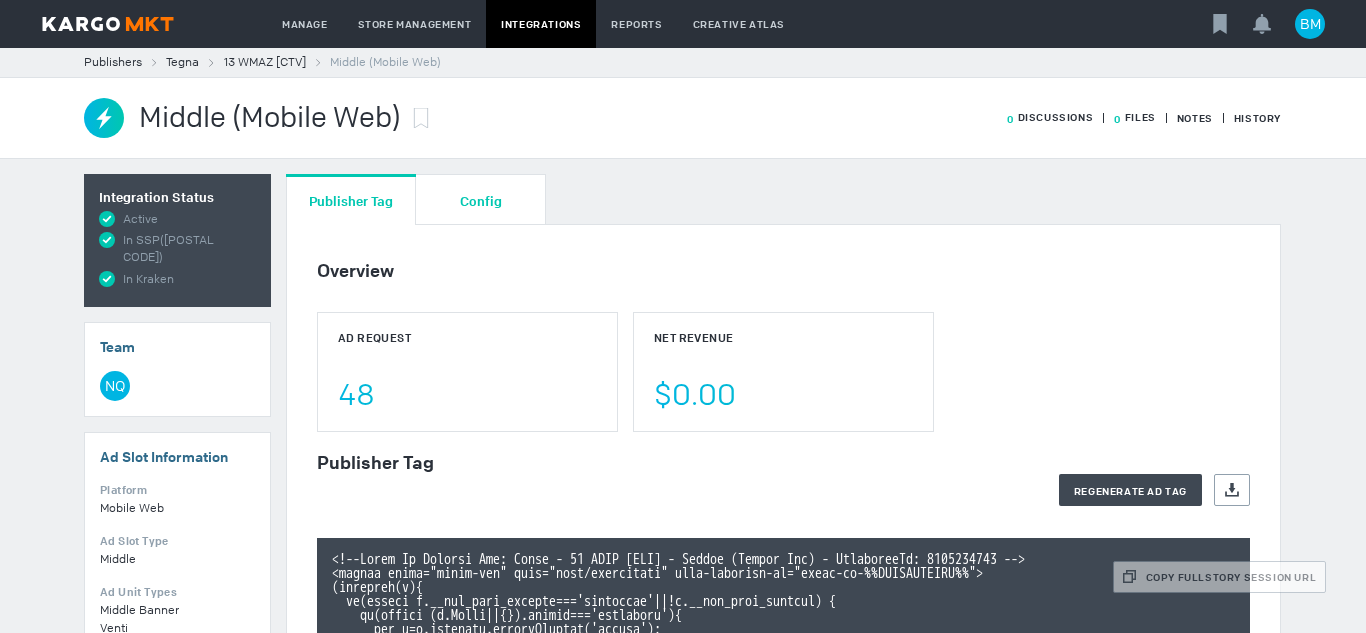 click on "Config" at bounding box center (481, 200) 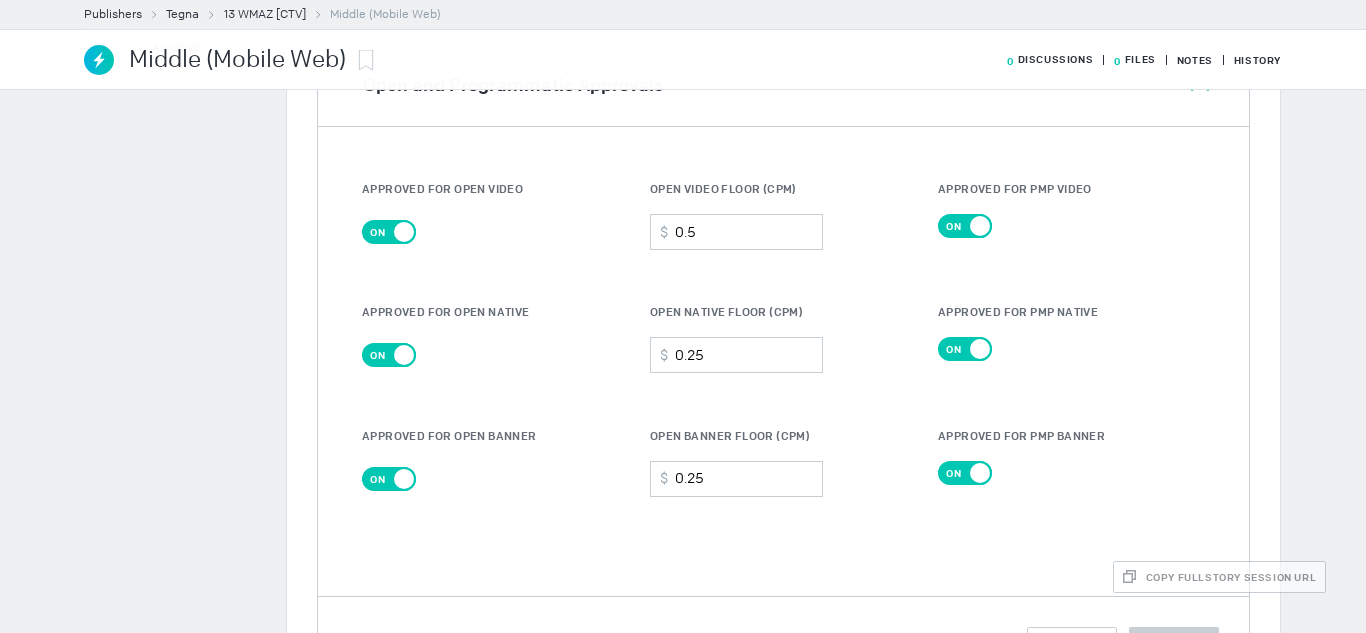scroll, scrollTop: 1489, scrollLeft: 0, axis: vertical 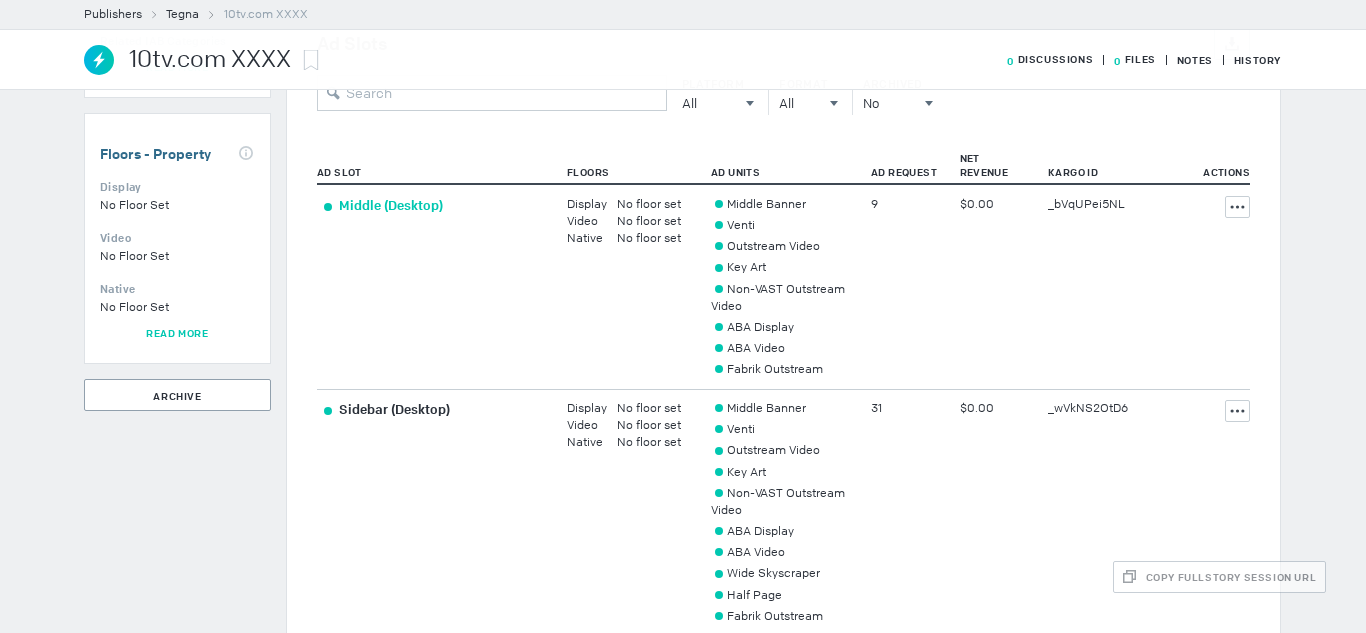 click on "Middle (Desktop)" at bounding box center (391, 205) 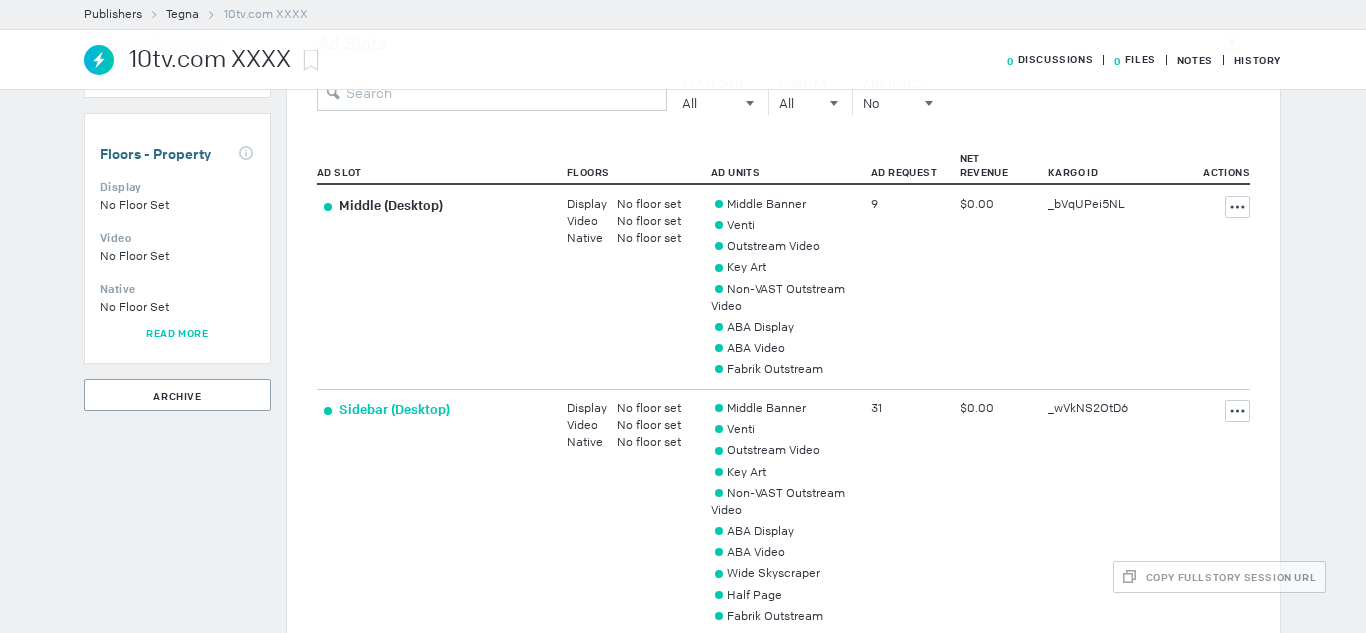 click on "Sidebar (Desktop)" at bounding box center (394, 409) 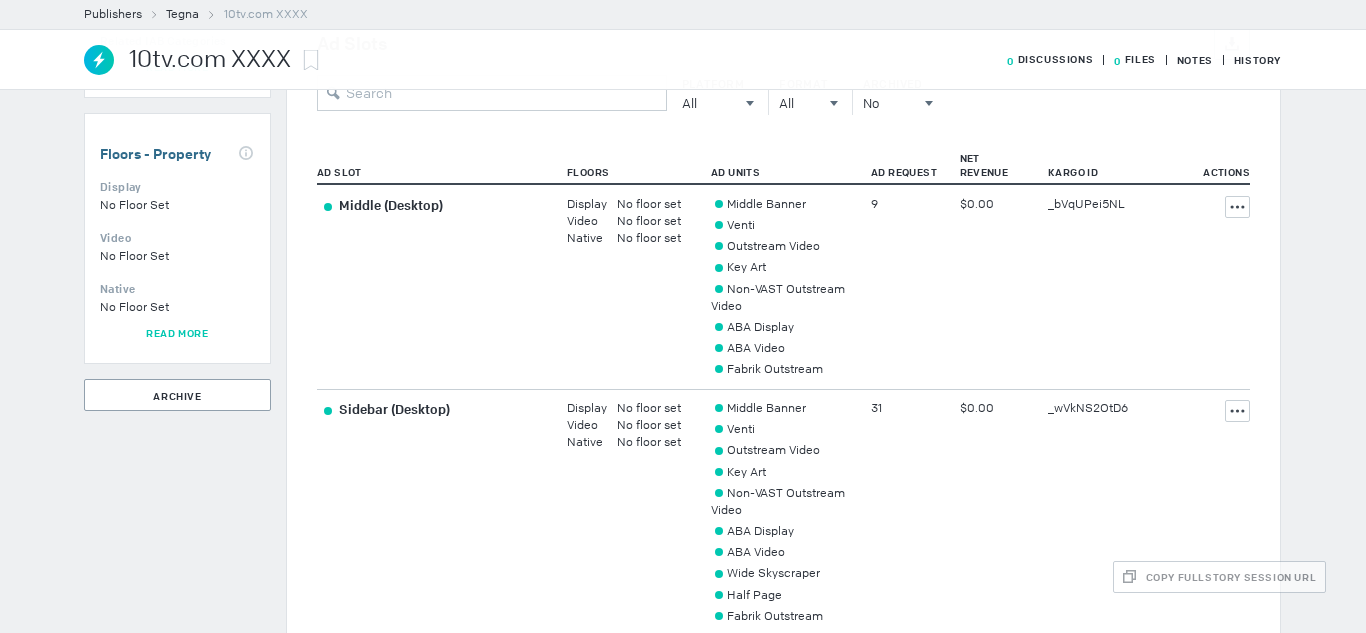 scroll, scrollTop: 722, scrollLeft: 0, axis: vertical 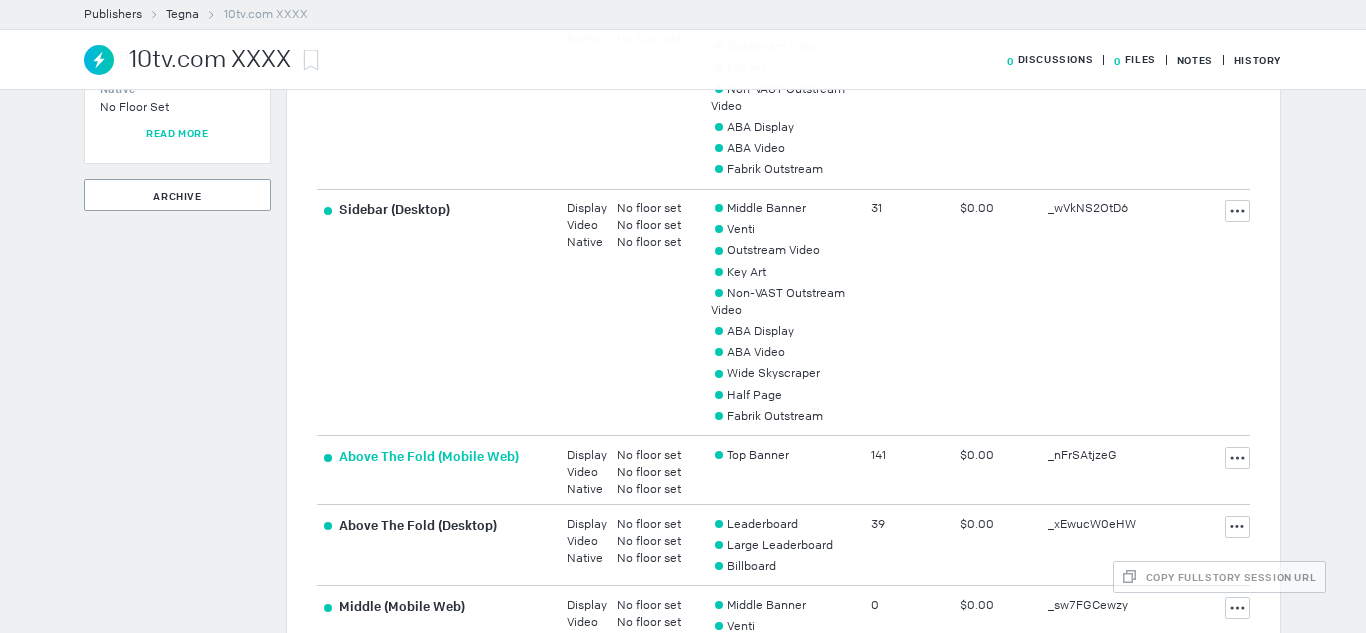 click on "Above The Fold (Mobile Web)" at bounding box center [429, 456] 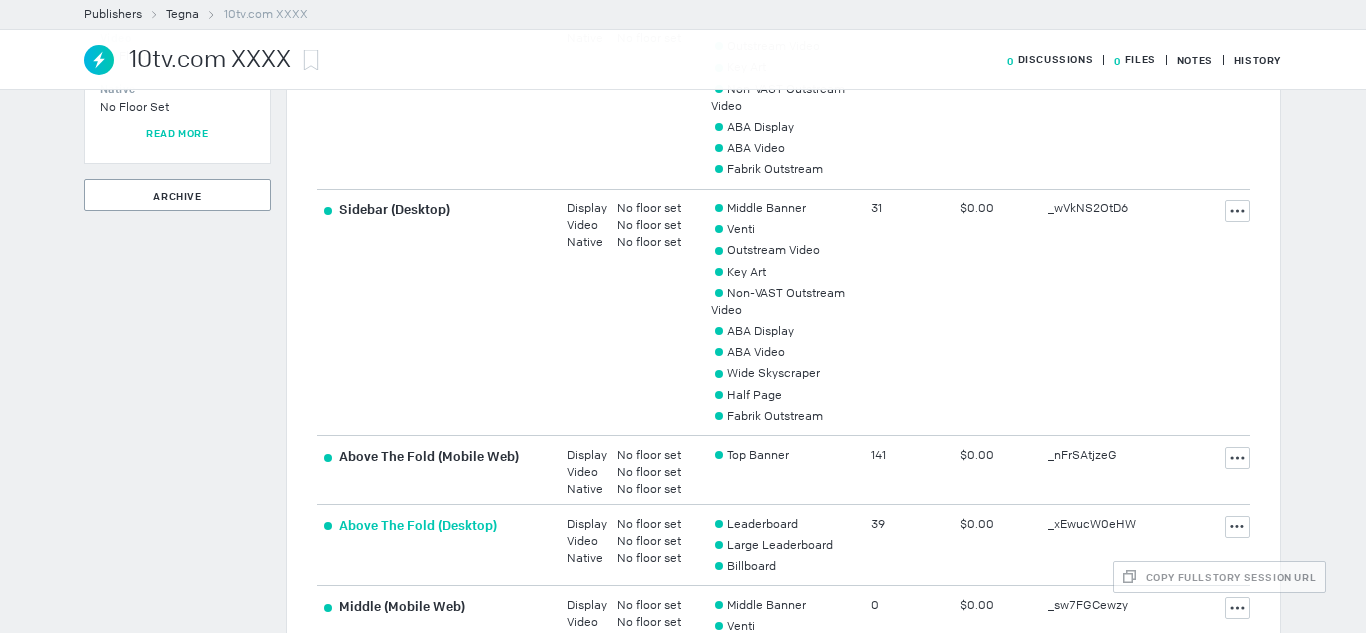 click on "Above The Fold (Desktop)" at bounding box center (418, 525) 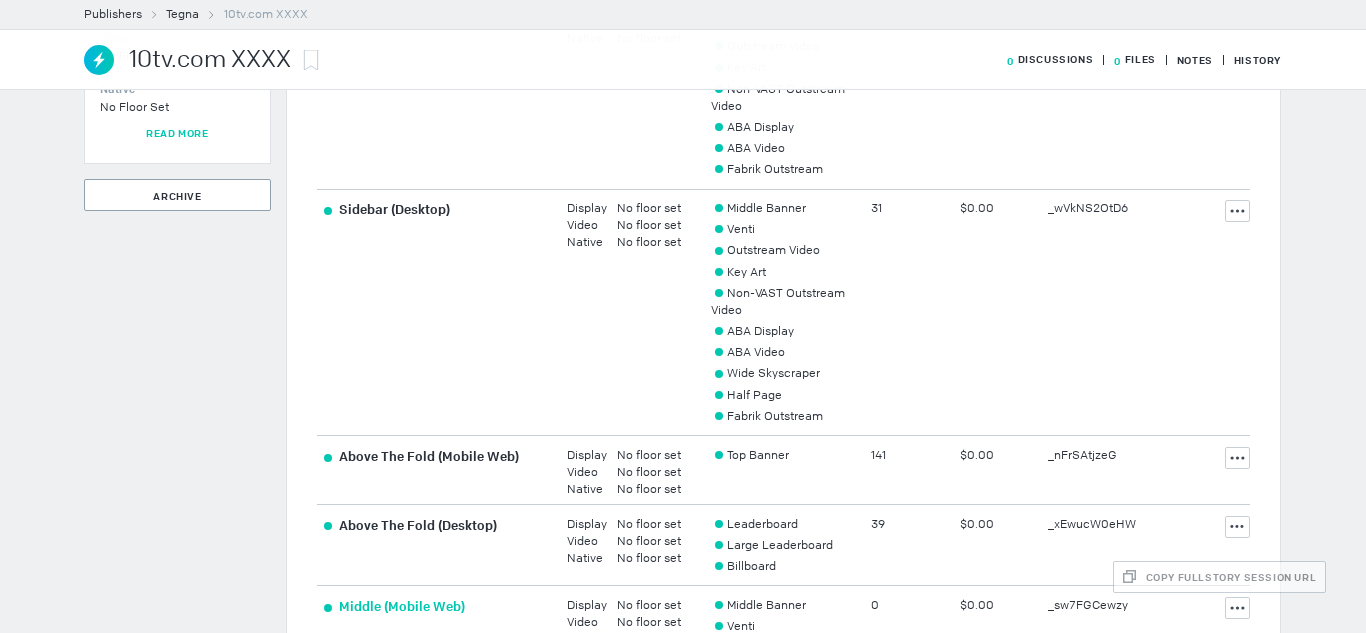 click on "Middle (Mobile Web)" at bounding box center [402, 606] 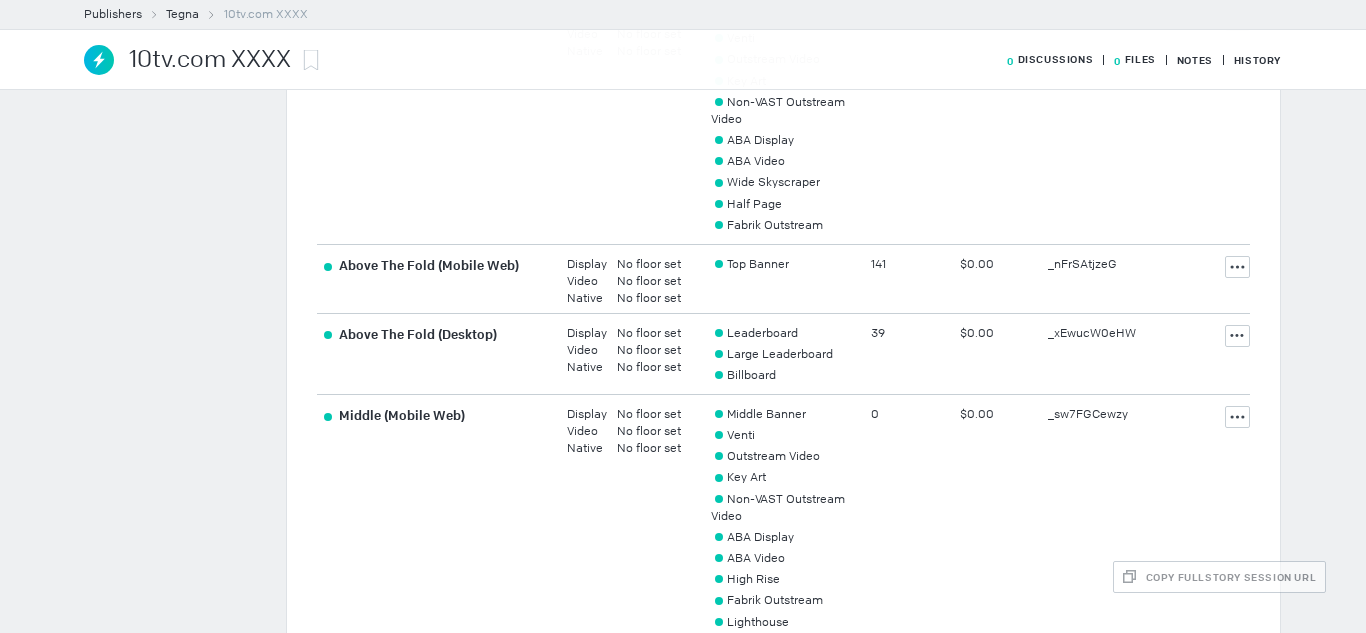 scroll, scrollTop: 1122, scrollLeft: 0, axis: vertical 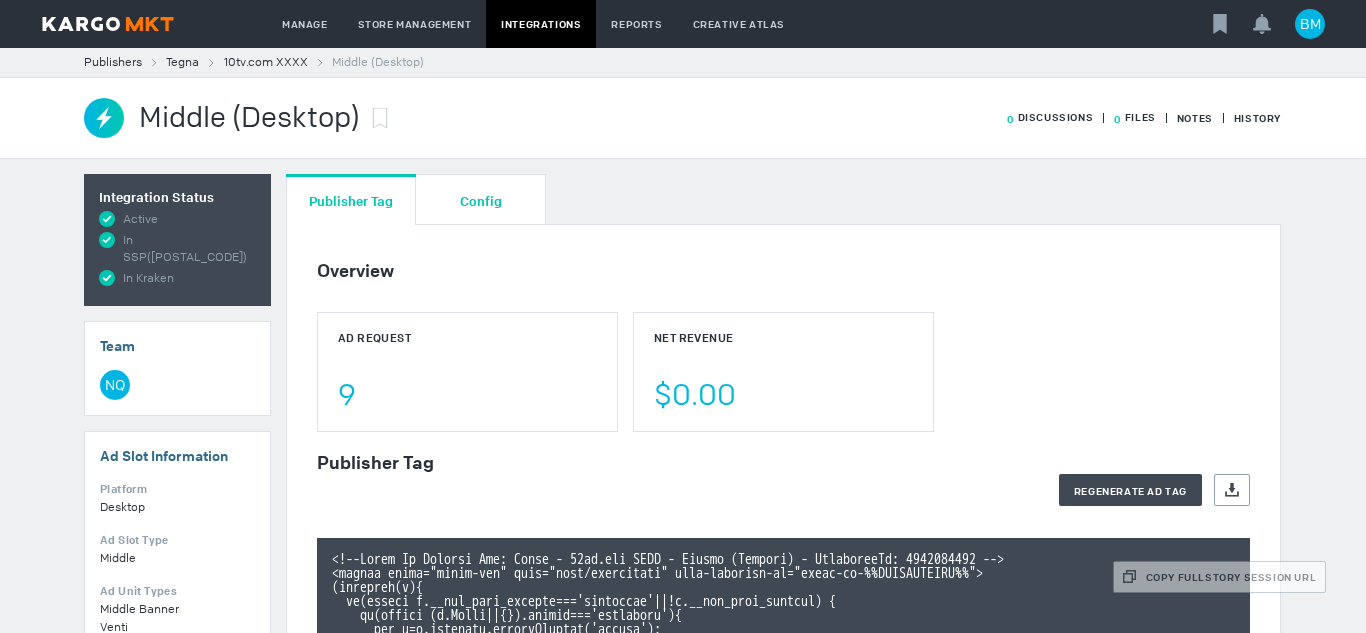 click on "Config" at bounding box center [481, 200] 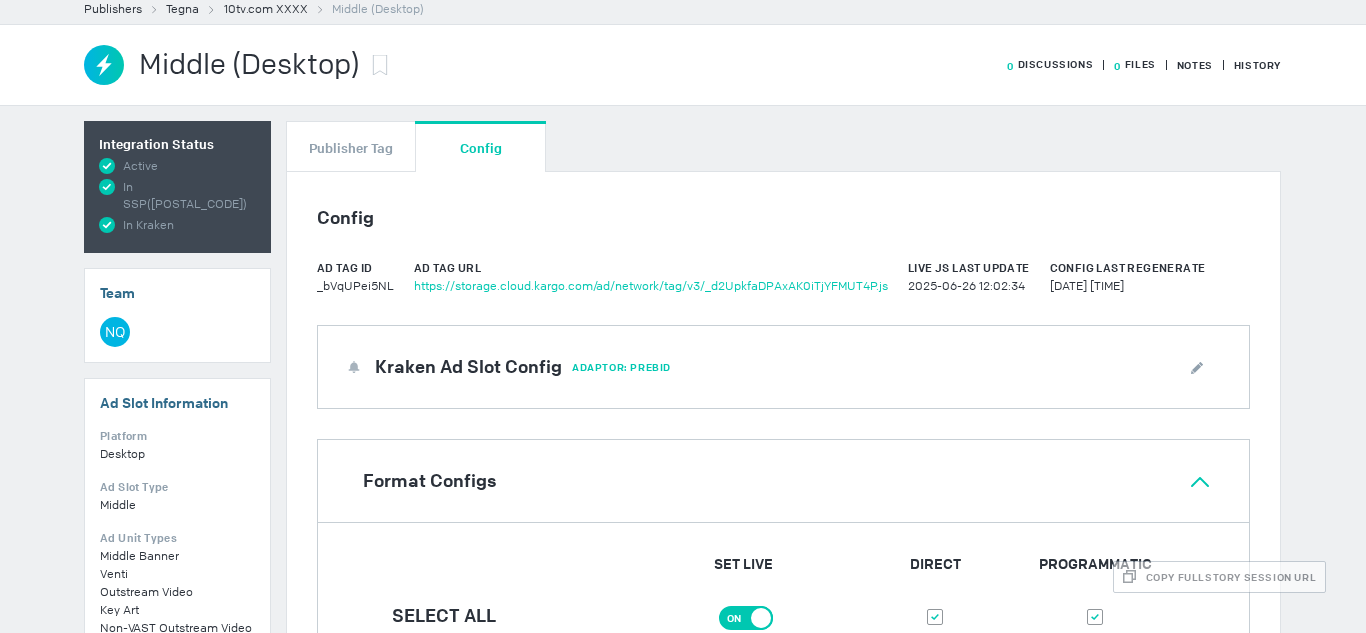 scroll, scrollTop: 100, scrollLeft: 0, axis: vertical 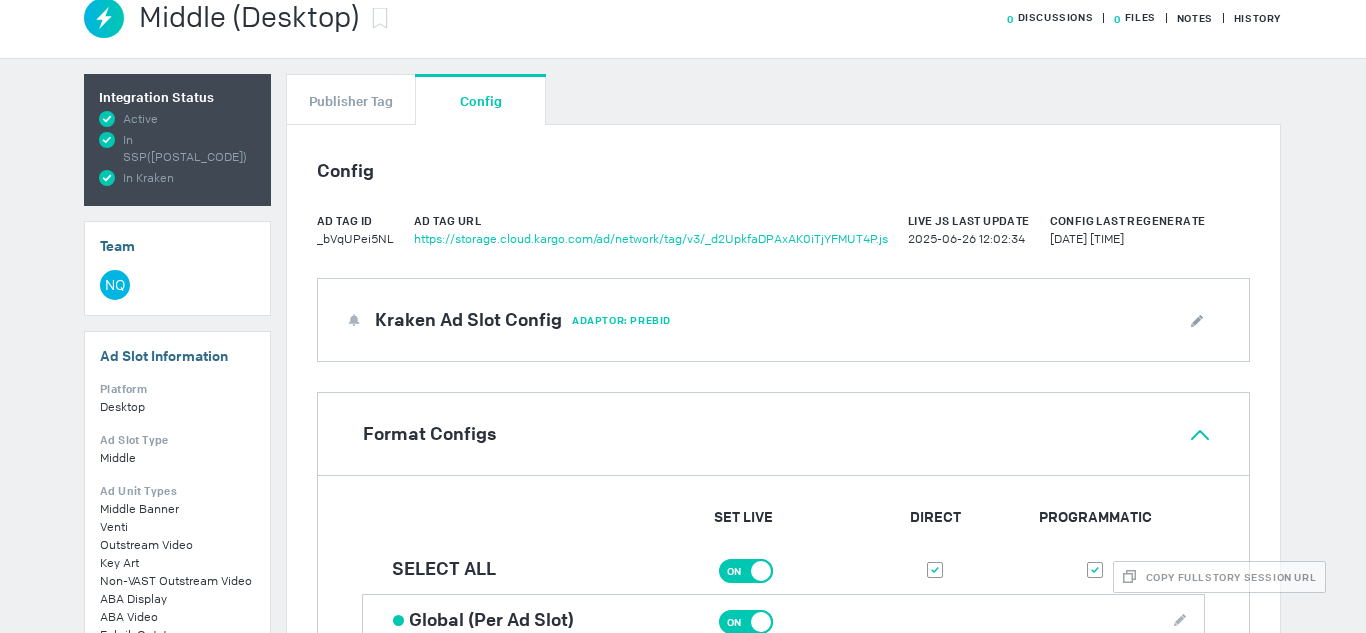 click on "On Off" at bounding box center (746, 571) 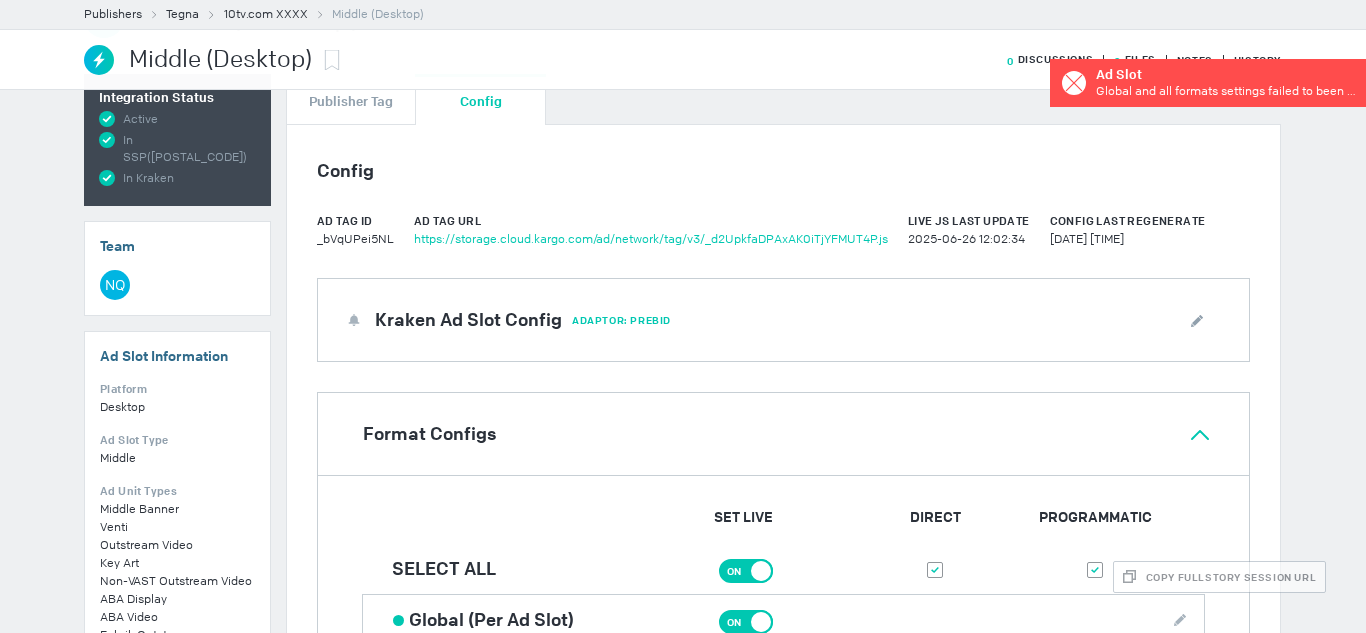 scroll, scrollTop: 400, scrollLeft: 0, axis: vertical 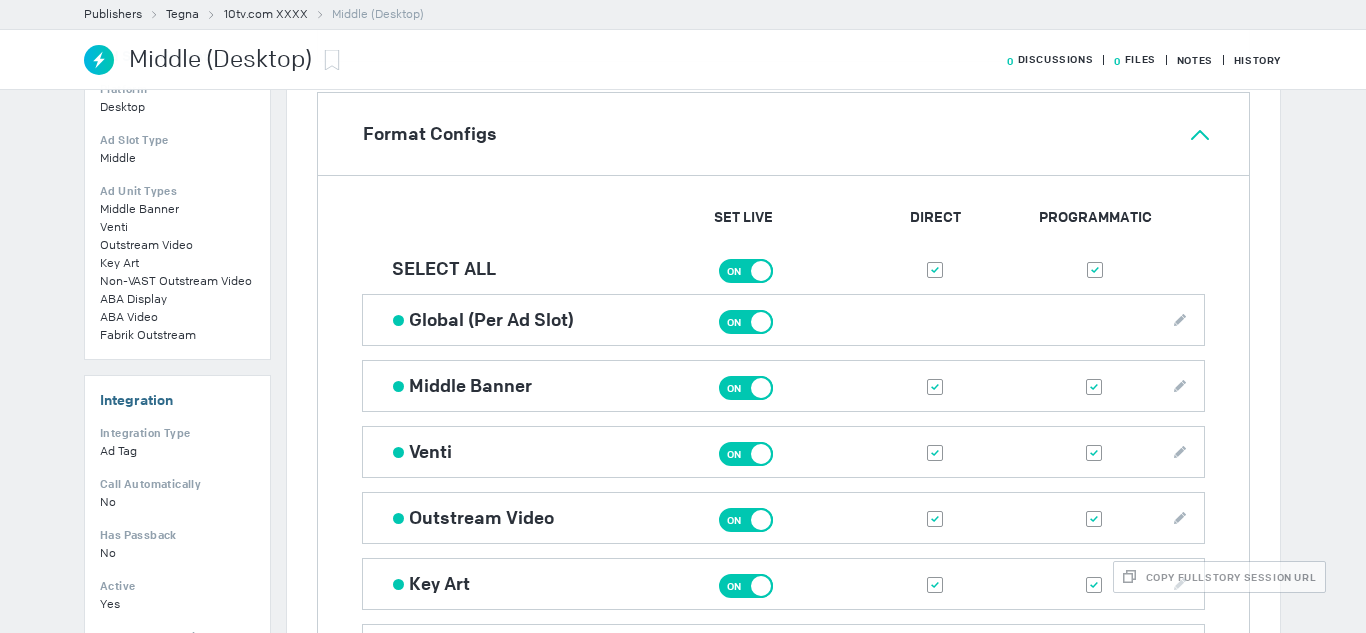 click on "On Off" at bounding box center [746, 271] 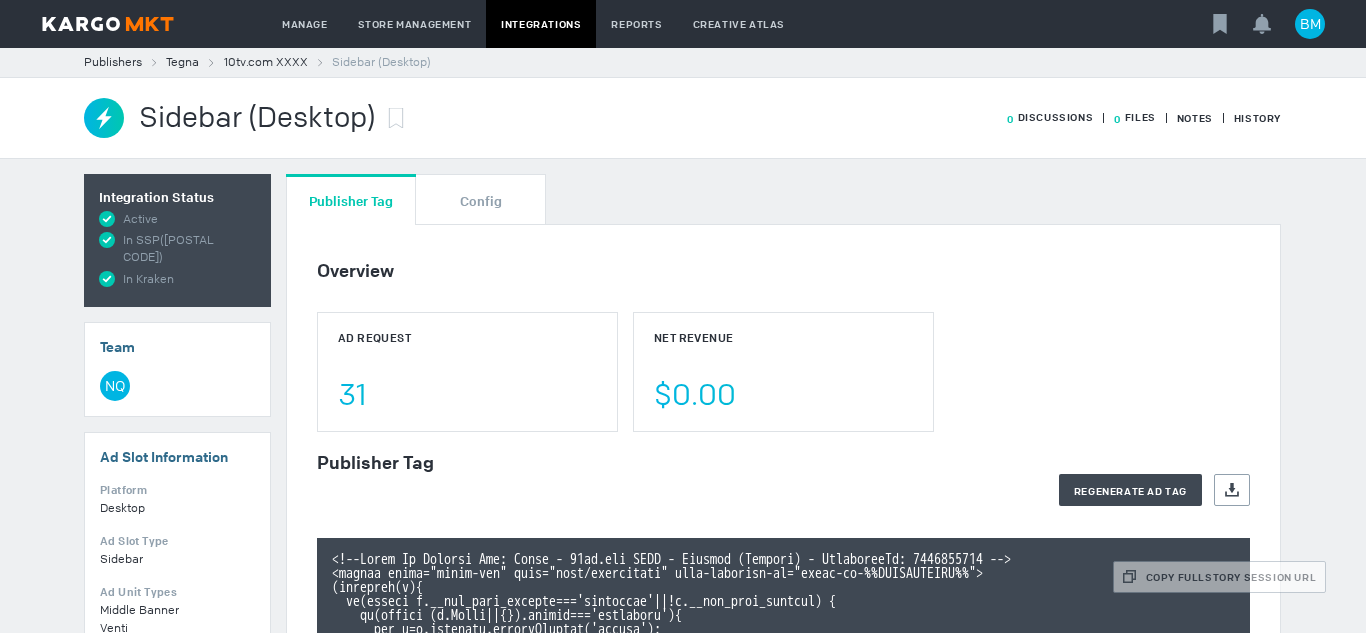 scroll, scrollTop: 0, scrollLeft: 0, axis: both 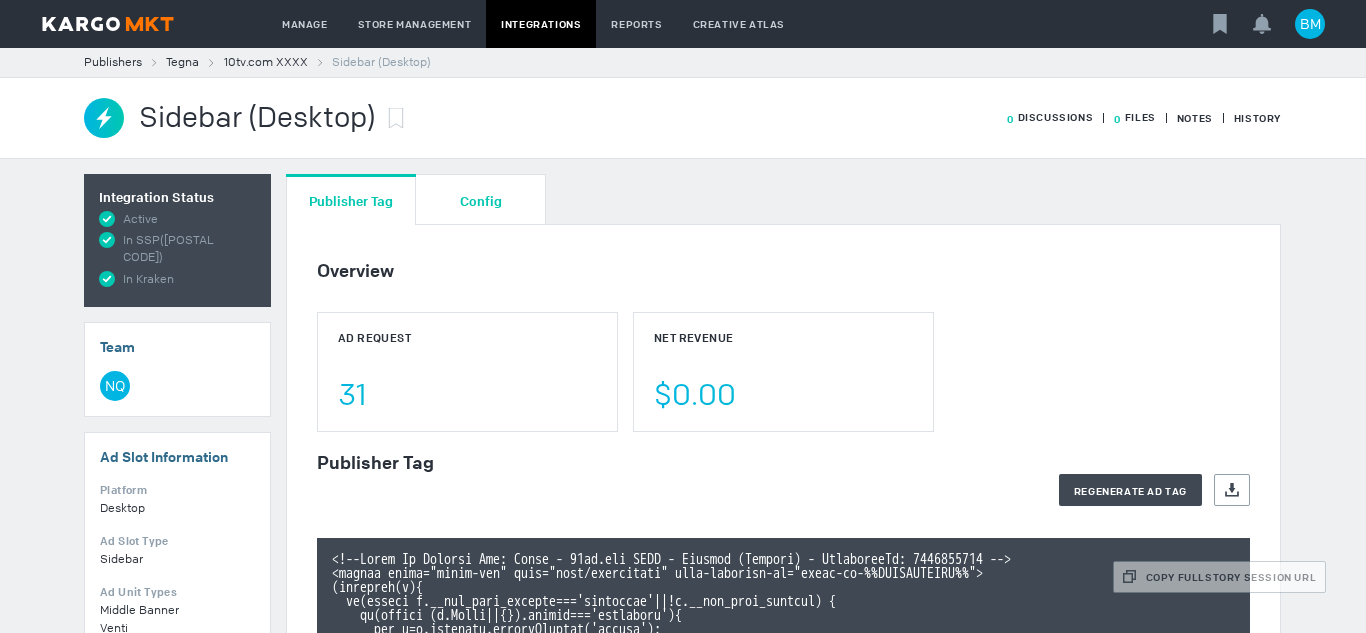click on "Config" at bounding box center (481, 200) 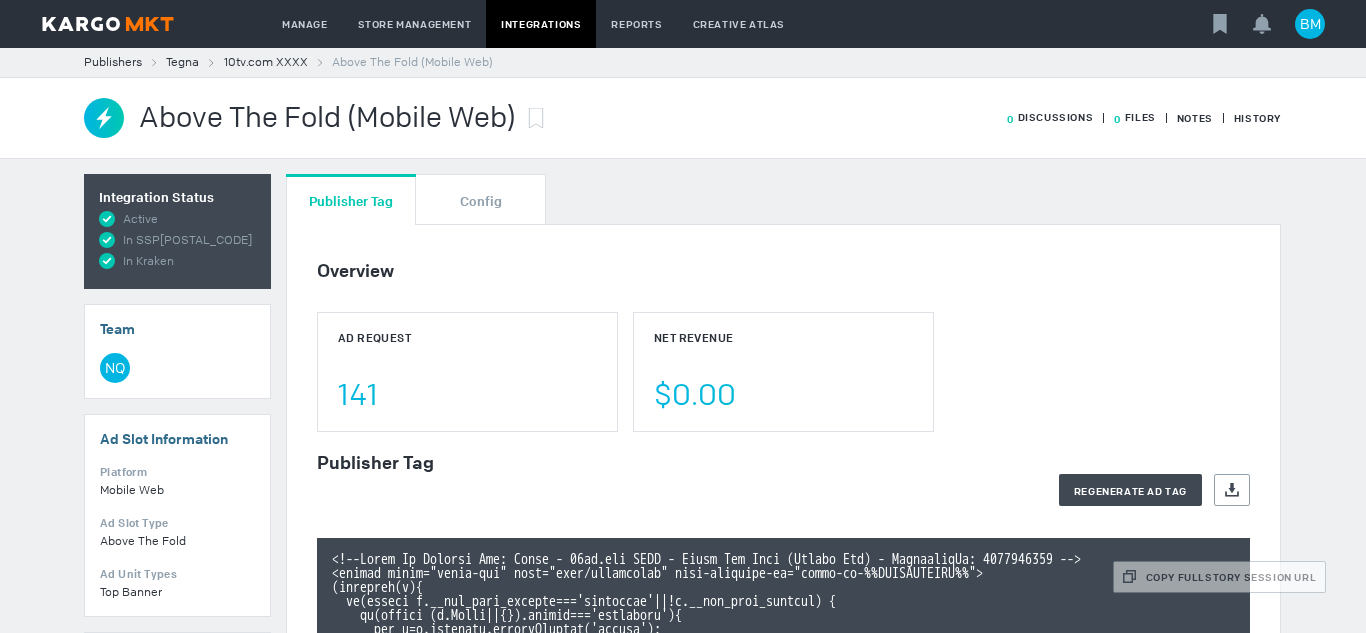 scroll, scrollTop: 0, scrollLeft: 0, axis: both 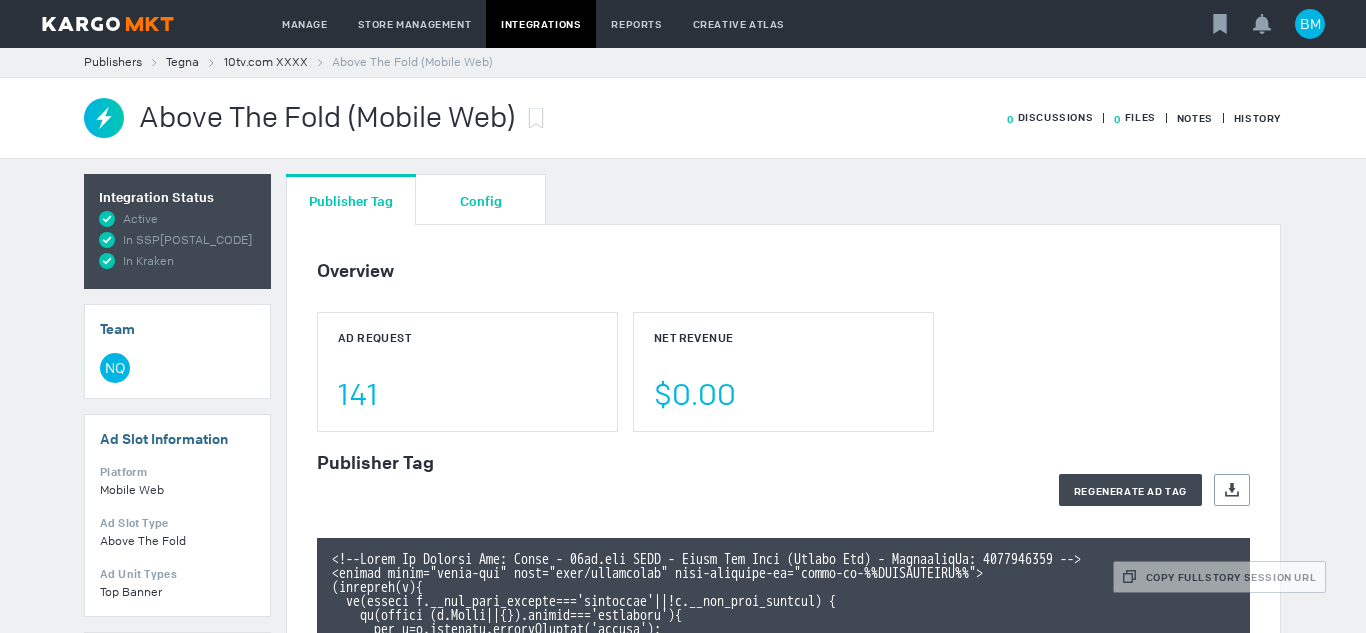 click on "Config" at bounding box center (481, 200) 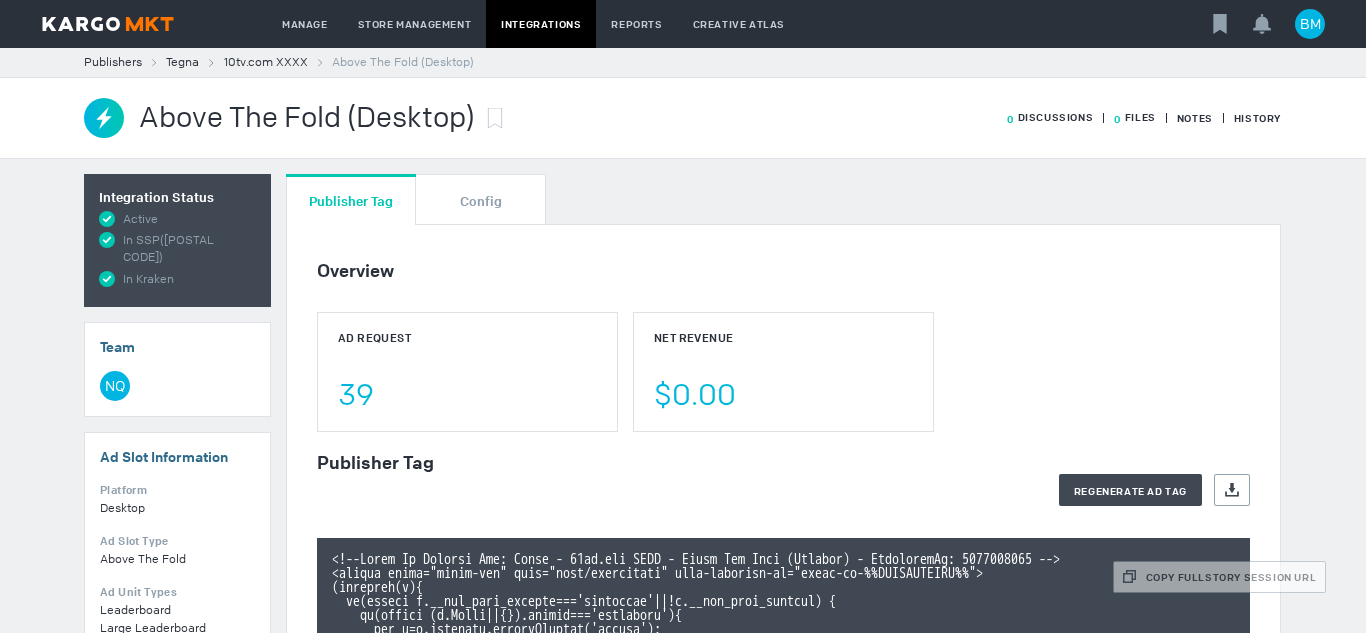 scroll, scrollTop: 0, scrollLeft: 0, axis: both 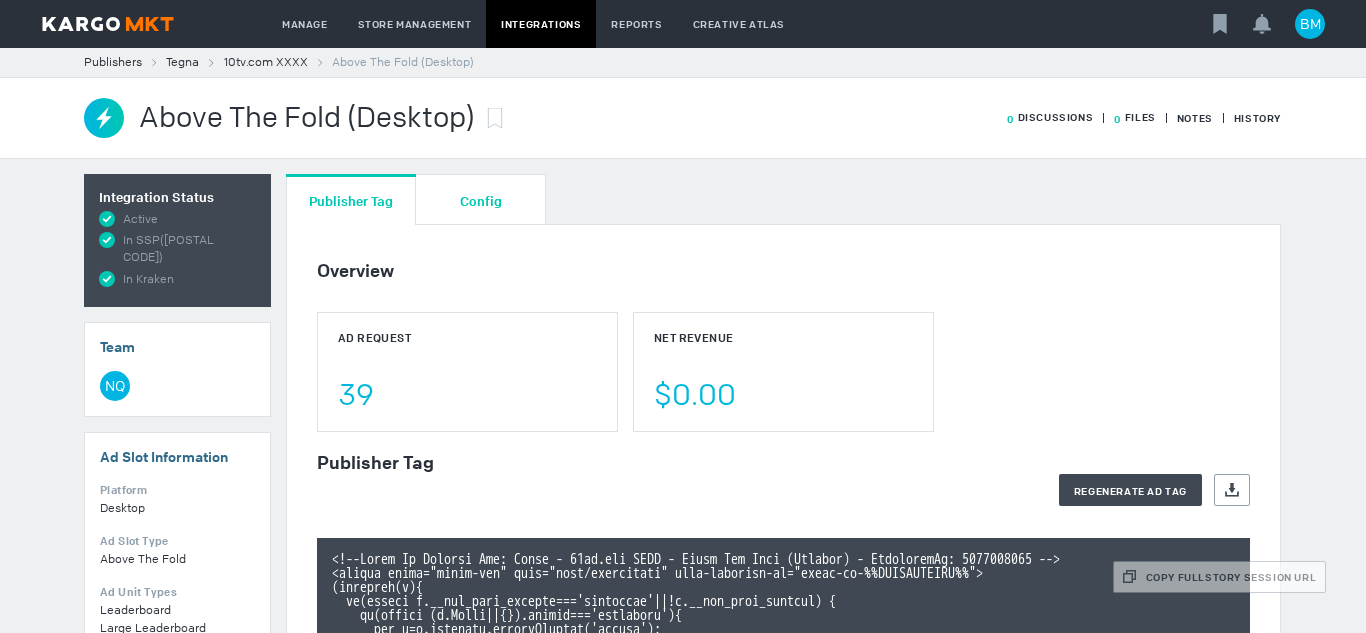 click on "Config" at bounding box center [481, 199] 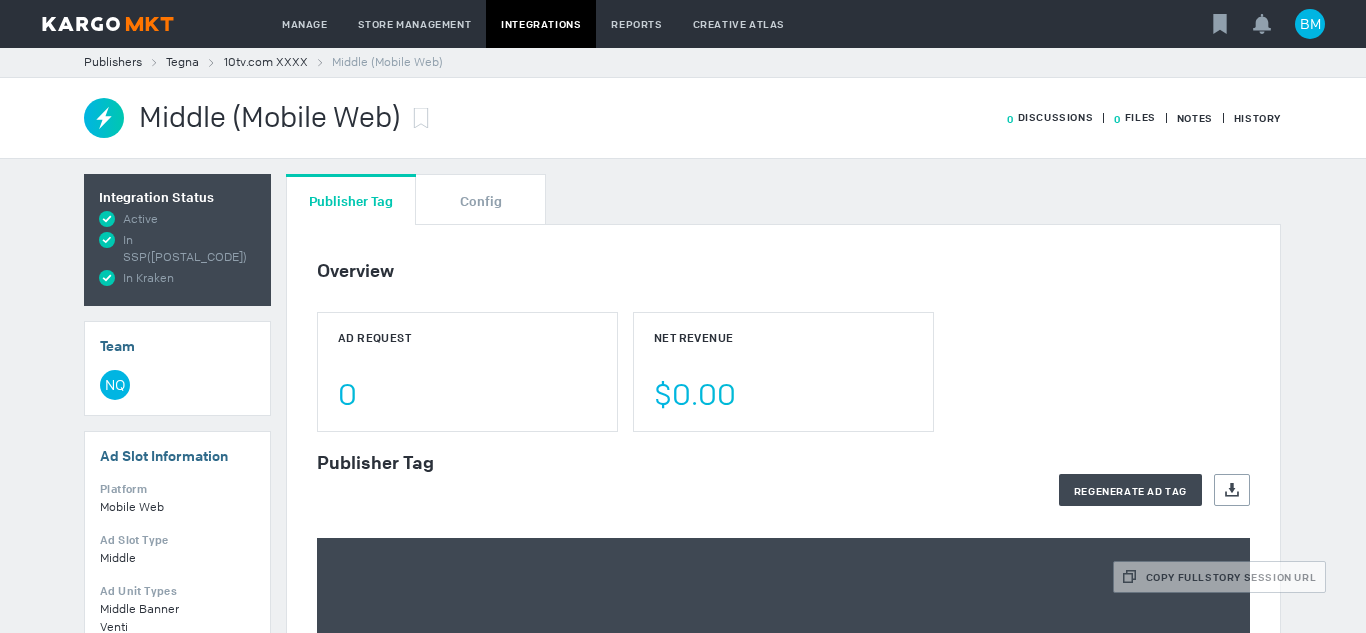 scroll, scrollTop: 0, scrollLeft: 0, axis: both 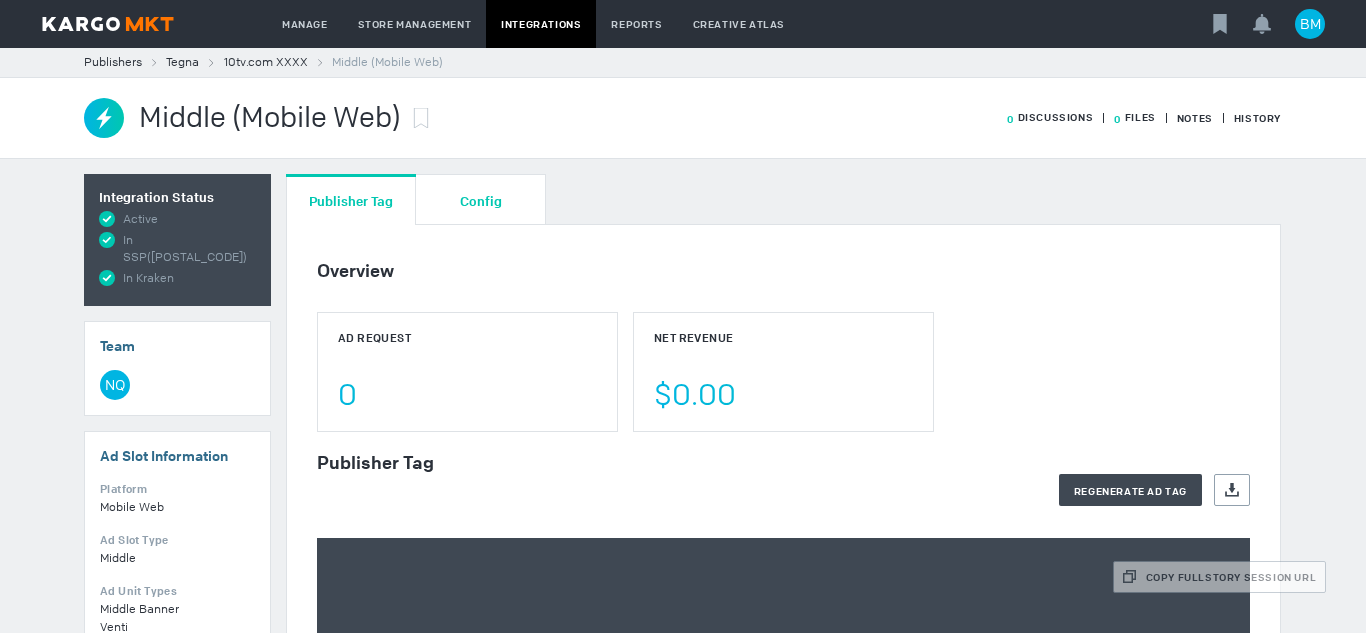 click on "Config" at bounding box center [481, 200] 